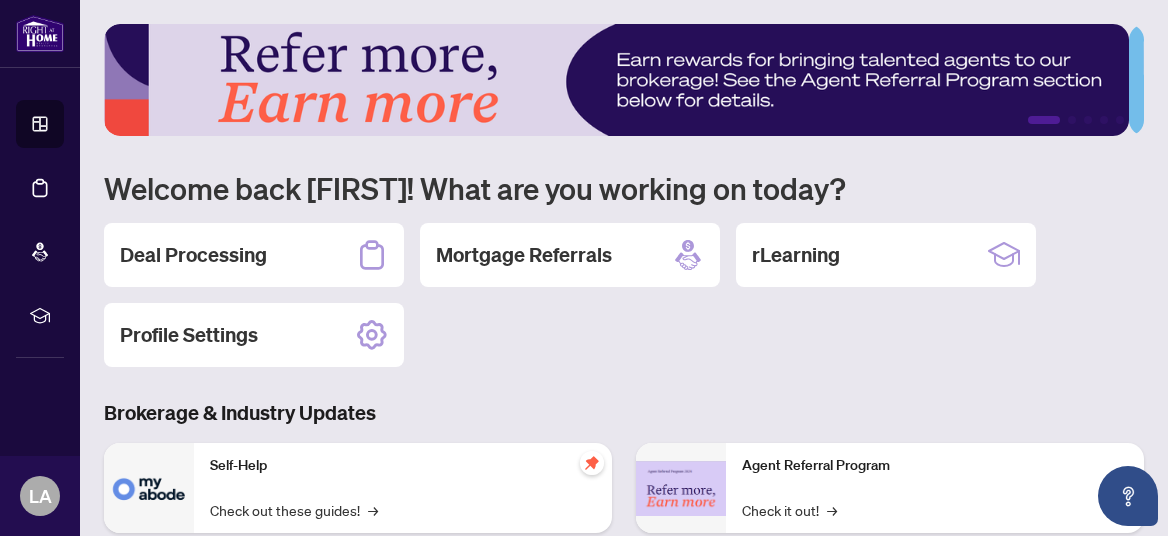 scroll, scrollTop: 0, scrollLeft: 0, axis: both 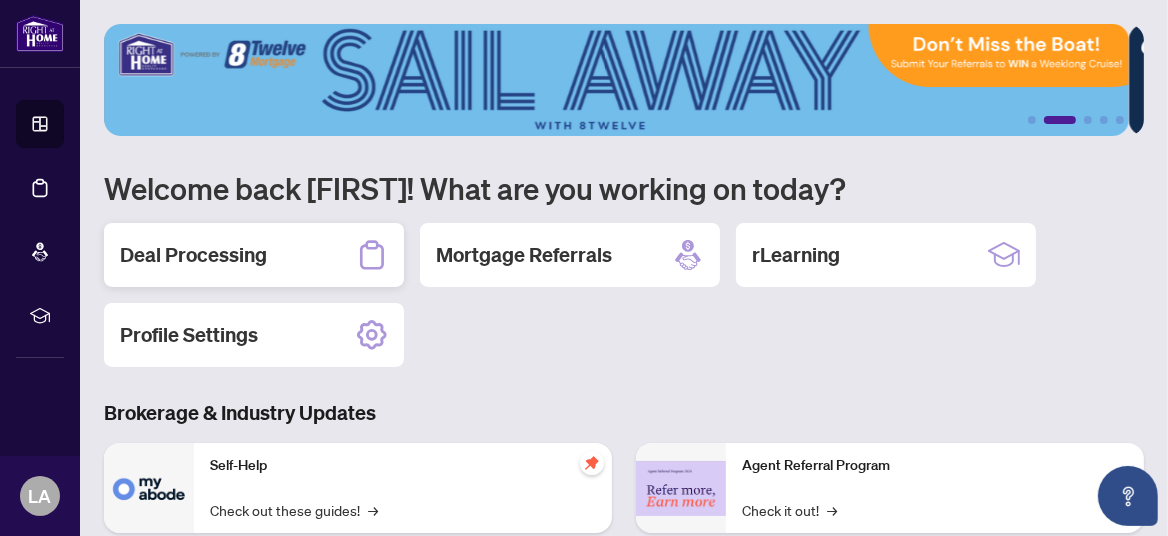 click on "Deal Processing" at bounding box center (254, 255) 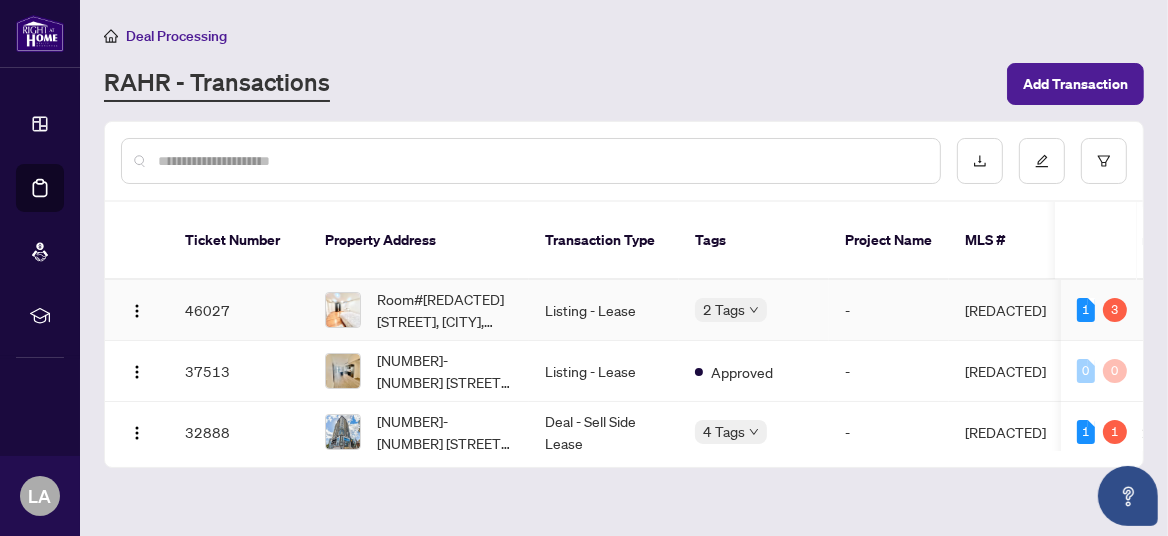 click on "Listing - Lease" at bounding box center [604, 310] 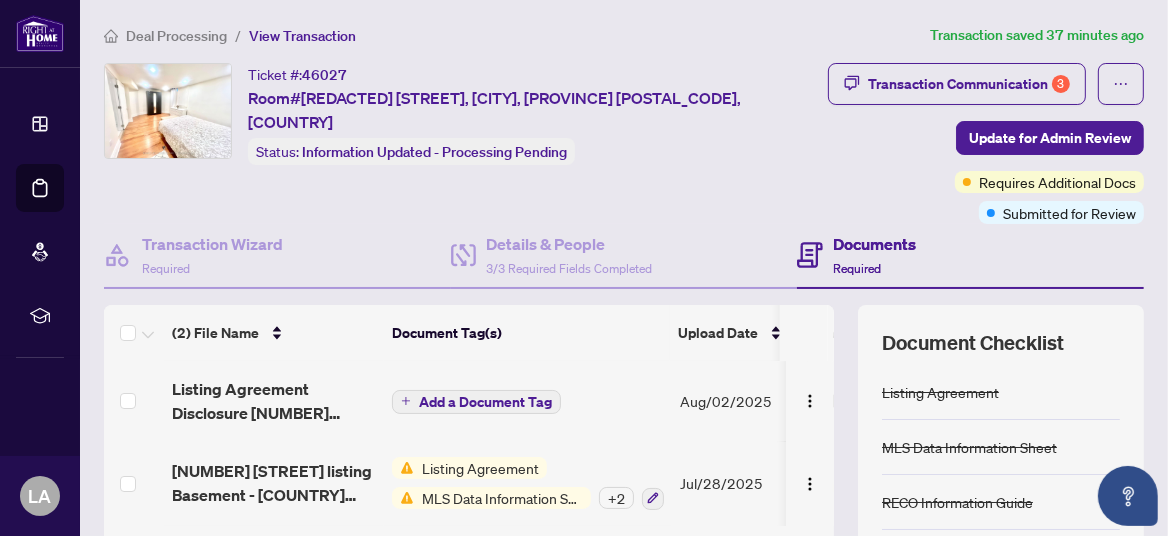 click on "Deal Processing / View Transaction Transaction saved   37 minutes ago Ticket #:  46027 Room#[REDACTED] [STREET], [CITY], [PROVINCE] [POSTAL_CODE], [COUNTRY] Status:   Information Updated - Processing Pending Transaction Communication 3 Update for Admin Review Requires Additional Docs Submitted for Review Transaction Wizard Required Details & People 3/3 Required Fields Completed Documents Required (2) File Name Document Tag(s) Upload Date Status             Listing Agreement  Disclosure [NUMBER] [STREET].pdf Add a Document Tag [MONTH]/[DAY]/[YEAR] Pending Review [NUMBER] [STREET]  listing Basement - [COUNTRY] 161 - Registrant Disclosure of Interest  Disposit.pdf Listing Agreement MLS Data Information Sheet + 2 [MONTH]/[DAY]/[YEAR] Document Needs Work 3 Drag & Drop or Upload Forms Supported files include   .PDF, .JPG, .JPEG, .PNG   under  25 MB Document Checklist Listing Agreement MLS Data Information Sheet RECO Information Guide Registrants Disclosure of Interest Right at Home Schedule B 244 Seller’s Direction re: Property/Offers" at bounding box center (624, 268) 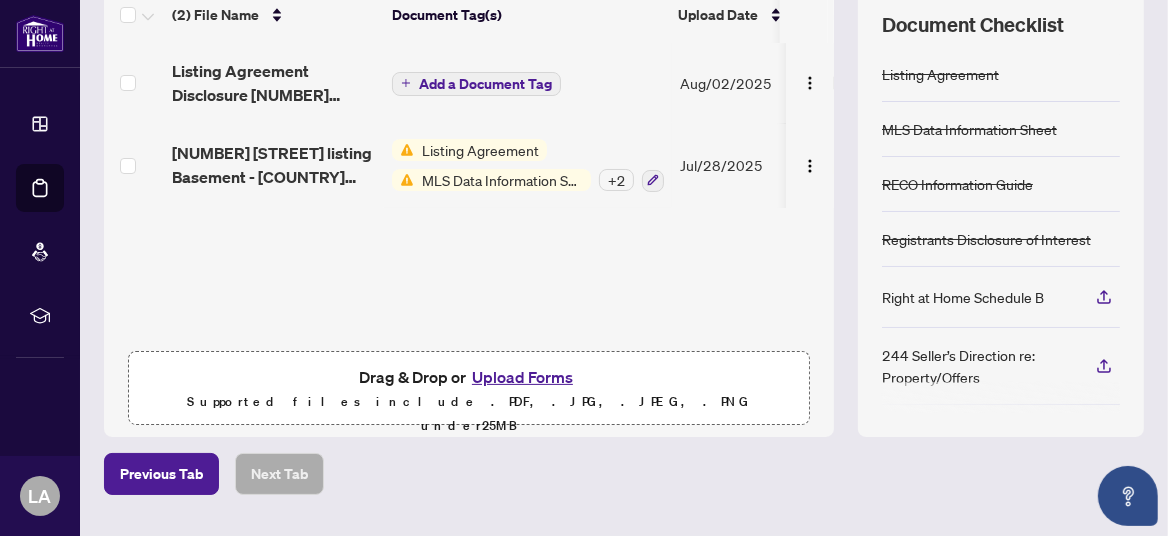 scroll, scrollTop: 336, scrollLeft: 0, axis: vertical 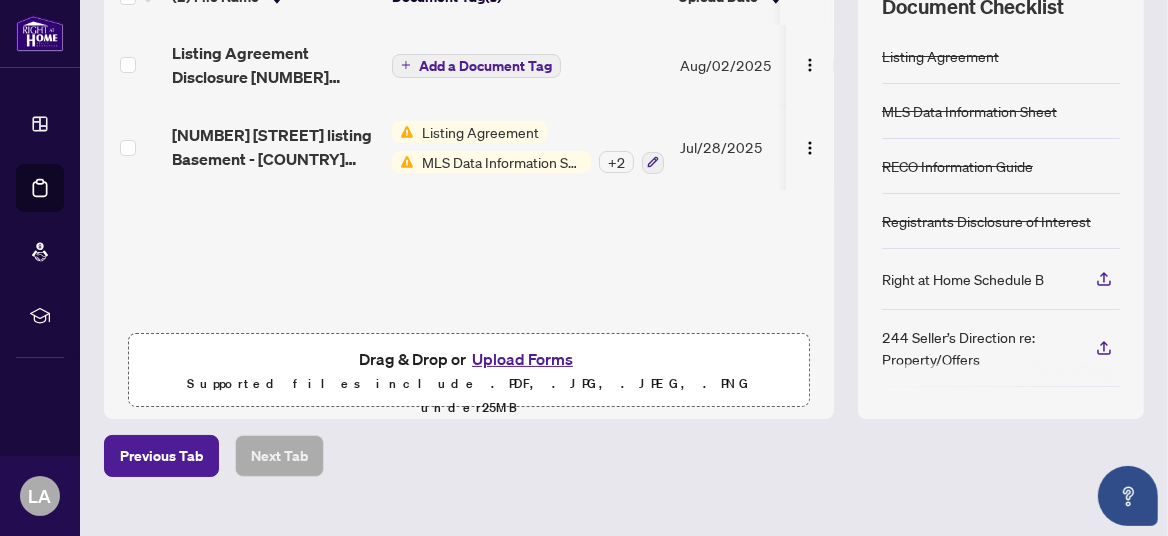 click on "Upload Forms" at bounding box center (522, 359) 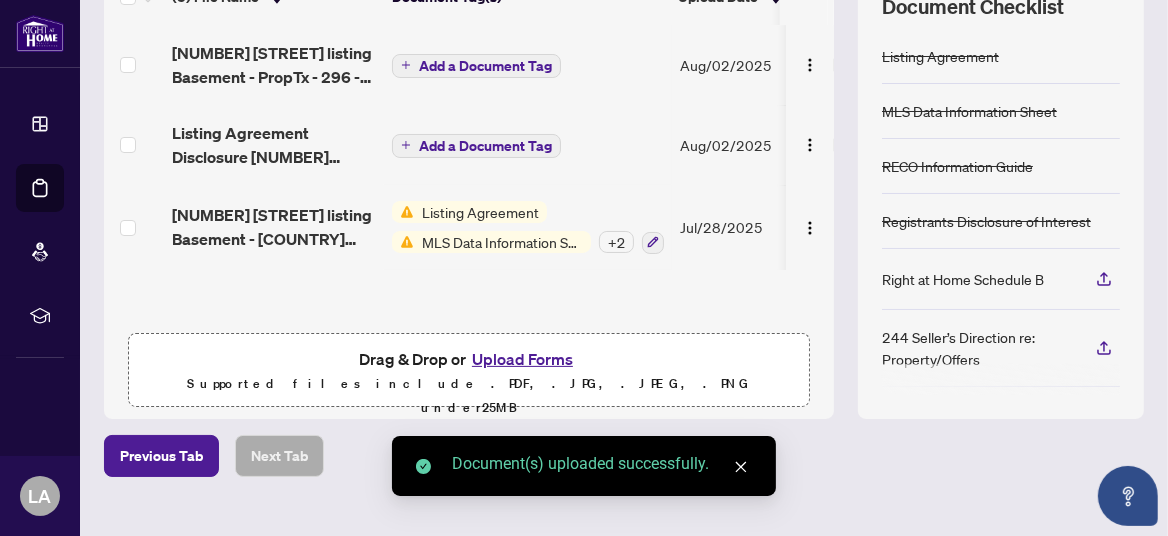 click on "Deal Processing / View Transaction Transaction saved   a few seconds ago Ticket #:  46027 Room#[REDACTED] [STREET], [CITY], [PROVINCE] [POSTAL_CODE], [COUNTRY] Status:   Information Updated - Processing Pending Transaction Communication 3 Update for Admin Review Requires Additional Docs Submitted for Review Transaction Wizard Required Details & People 3/3 Required Fields Completed Documents Required (3) File Name Document Tag(s) Upload Date Status             [NUMBER] [STREET]  listing Basement - PropTx - 296 - MLS Data Information Form - Freehold - Lease.pdf Add a Document Tag [MONTH]/[DAY]/[YEAR] Pending Review Listing Agreement  Disclosure [NUMBER] [STREET].pdf Add a Document Tag [MONTH]/[DAY]/[YEAR] Pending Review [NUMBER] [STREET]  listing Basement - [COUNTRY] 161 - Registrant Disclosure of Interest  Disposit.pdf Listing Agreement MLS Data Information Sheet + 2 [MONTH]/[DAY]/[YEAR] Document Needs Work 3 Drag & Drop or Upload Forms Supported files include   .PDF, .JPG, .JPEG, .PNG   under  25 MB Document Checklist Listing Agreement Next Tab" at bounding box center [624, 268] 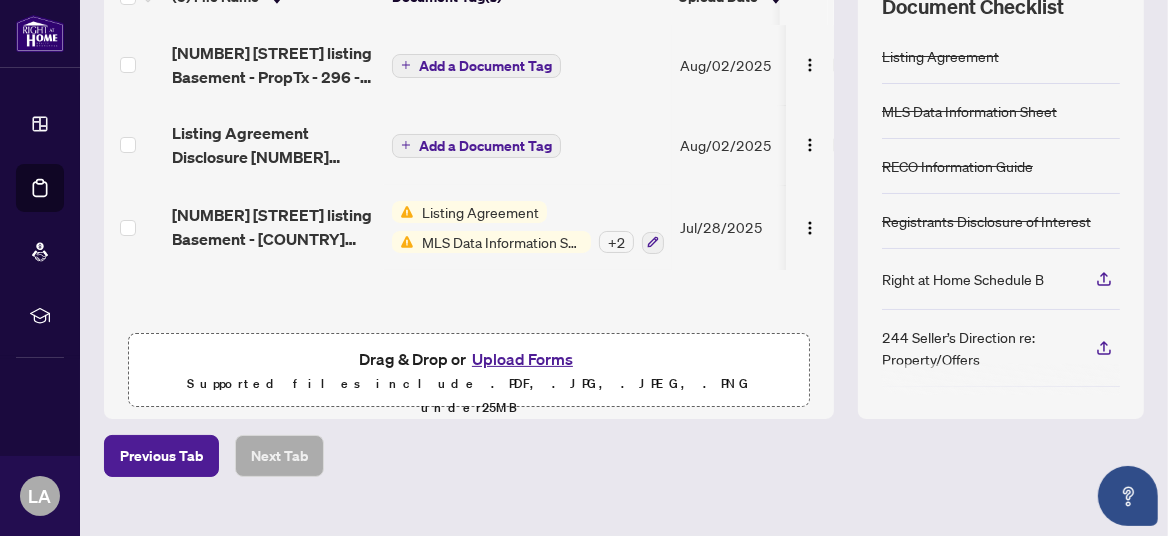 click on "Deal Processing / View Transaction Transaction saved   a few seconds ago Ticket #:  46027 Room#[REDACTED] [STREET], [CITY], [PROVINCE] [POSTAL_CODE], [COUNTRY] Status:   Information Updated - Processing Pending Transaction Communication 3 Update for Admin Review Requires Additional Docs Submitted for Review Transaction Wizard Required Details & People 3/3 Required Fields Completed Documents Required (3) File Name Document Tag(s) Upload Date Status             [NUMBER] [STREET]  listing Basement - PropTx - 296 - MLS Data Information Form - Freehold - Lease.pdf Add a Document Tag [MONTH]/[DAY]/[YEAR] Pending Review Listing Agreement  Disclosure [NUMBER] [STREET].pdf Add a Document Tag [MONTH]/[DAY]/[YEAR] Pending Review [NUMBER] [STREET]  listing Basement - [COUNTRY] 161 - Registrant Disclosure of Interest  Disposit.pdf Listing Agreement MLS Data Information Sheet + 2 [MONTH]/[DAY]/[YEAR] Document Needs Work 3 Drag & Drop or Upload Forms Supported files include   .PDF, .JPG, .JPEG, .PNG   under  25 MB Document Checklist Listing Agreement Next Tab" at bounding box center (624, 268) 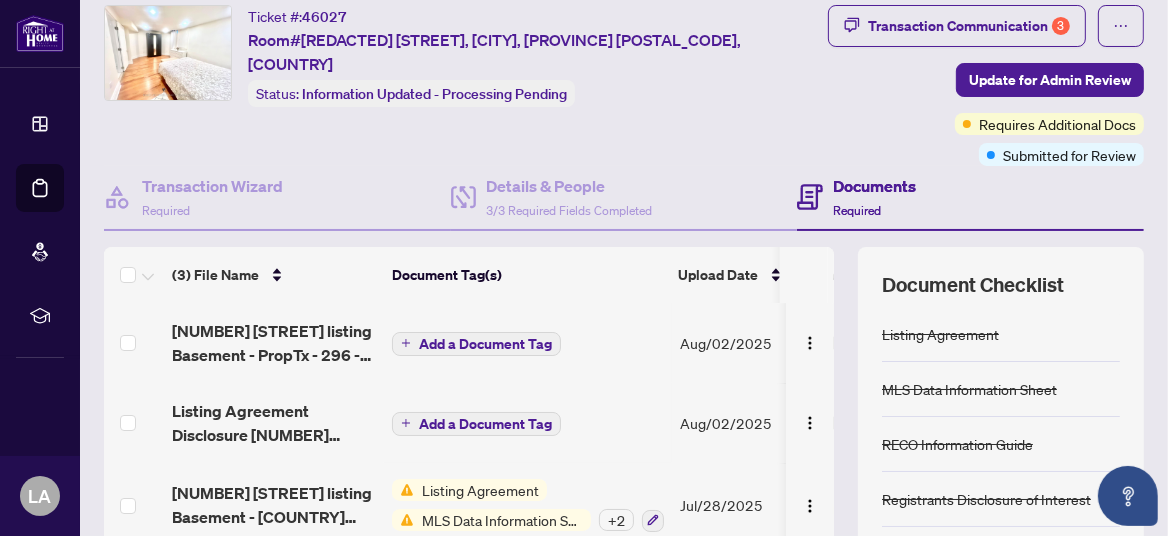 scroll, scrollTop: 0, scrollLeft: 0, axis: both 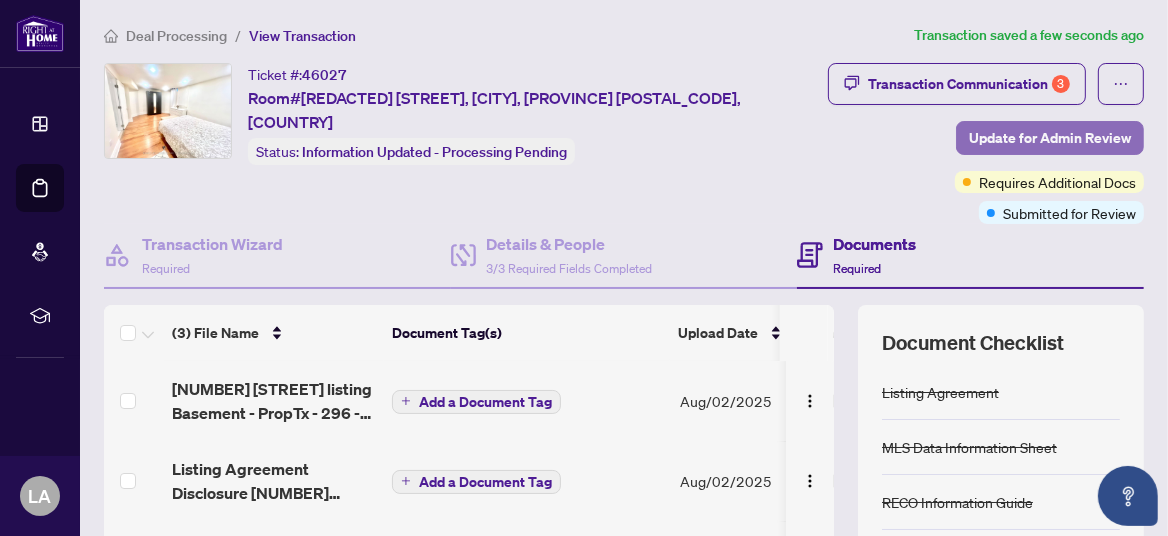 click on "Update for Admin Review" at bounding box center (1050, 138) 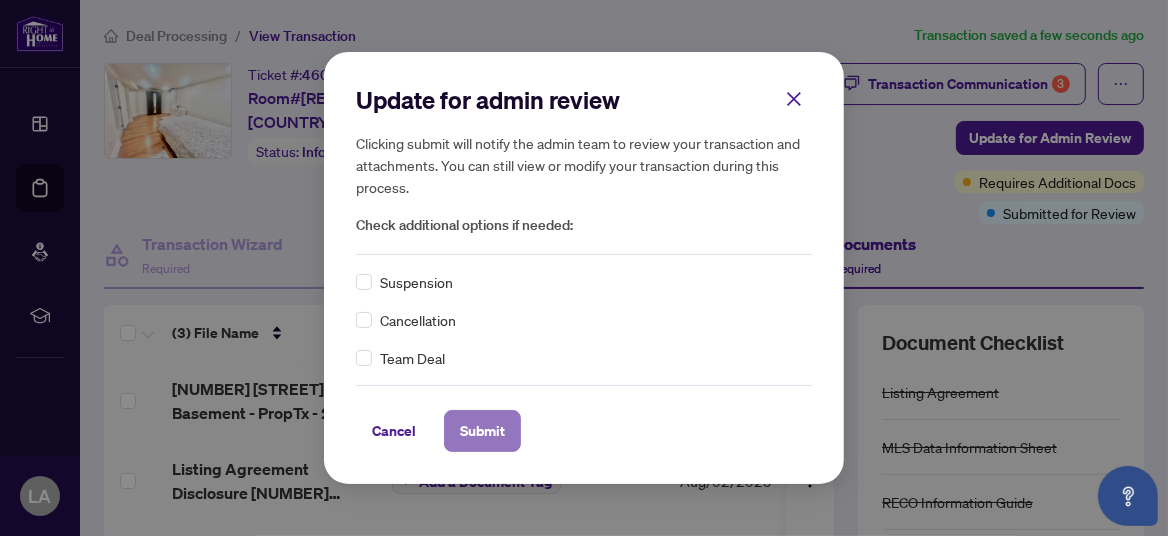 click on "Submit" at bounding box center [482, 431] 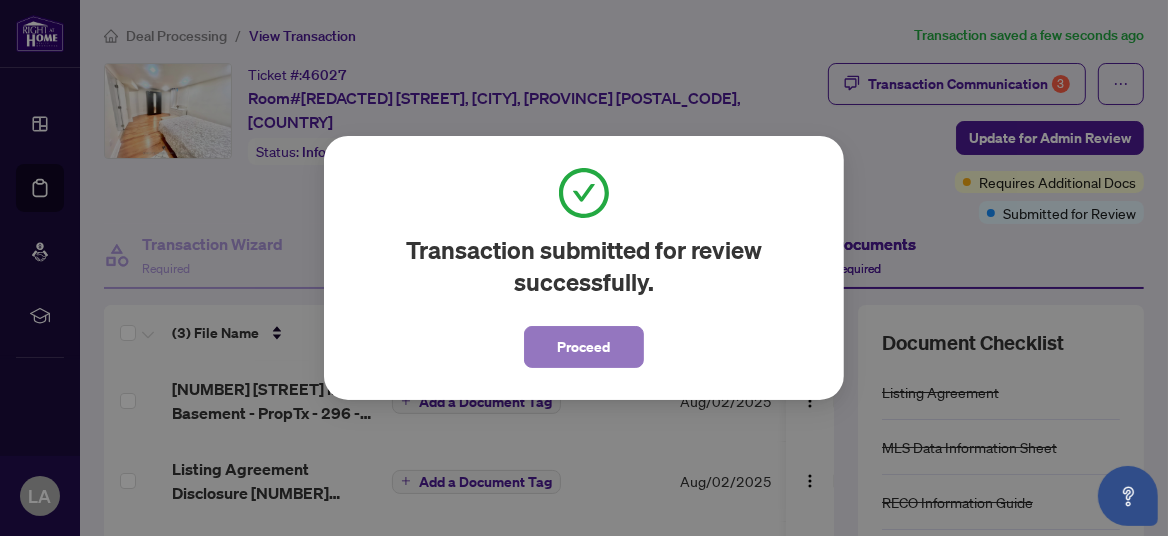 click on "Proceed" at bounding box center (584, 347) 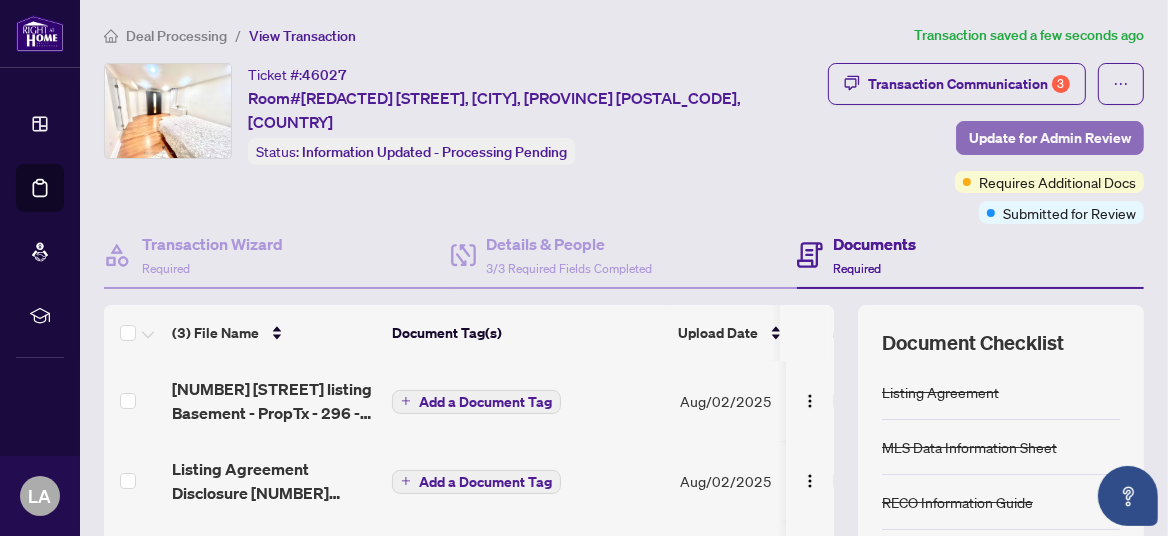 click on "Update for Admin Review" at bounding box center (1050, 138) 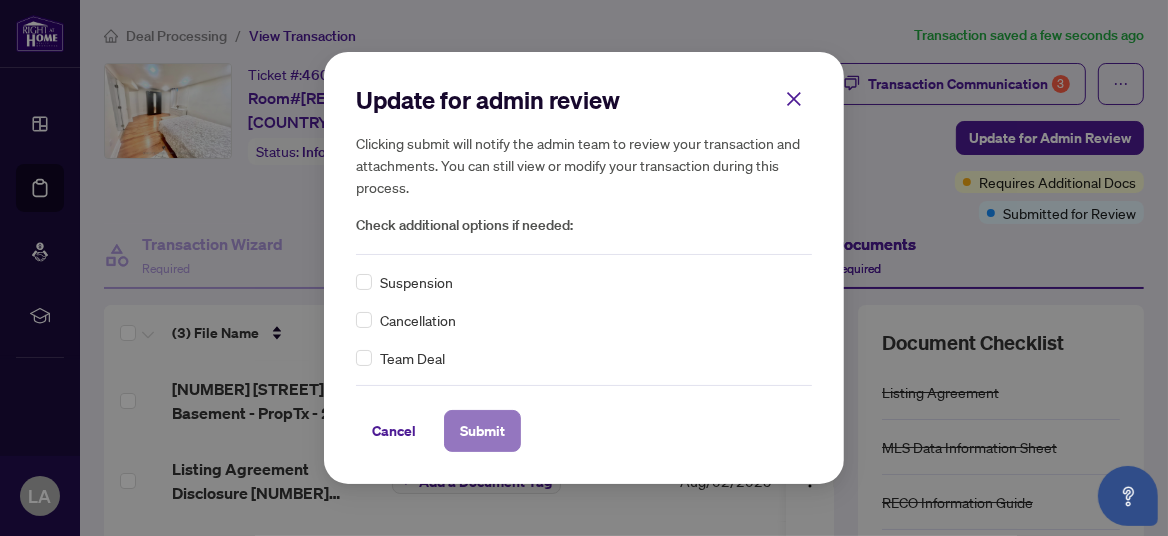 click on "Submit" at bounding box center [482, 431] 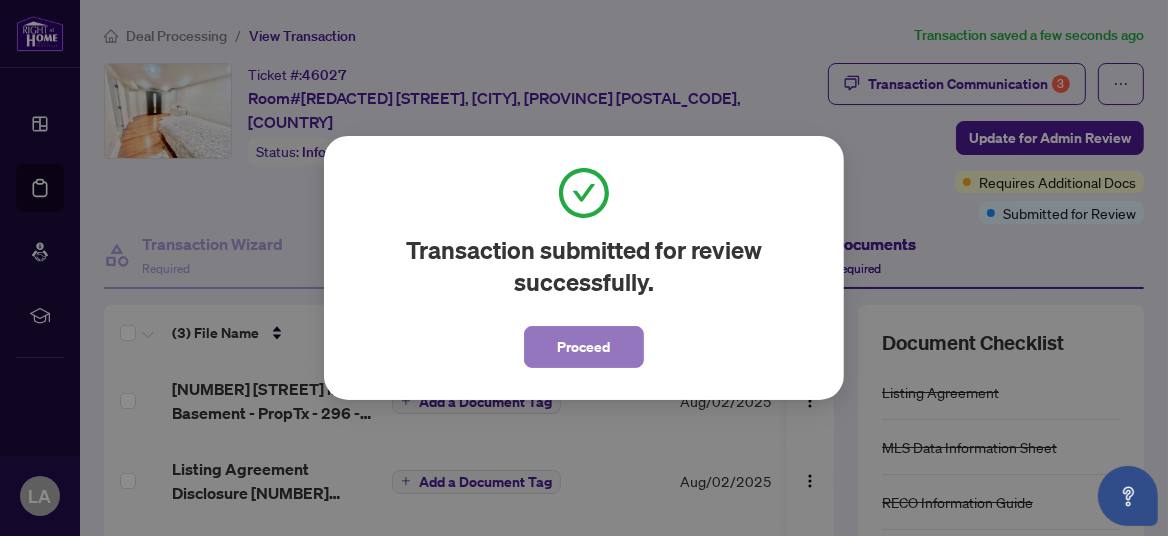 click on "Proceed" at bounding box center (584, 347) 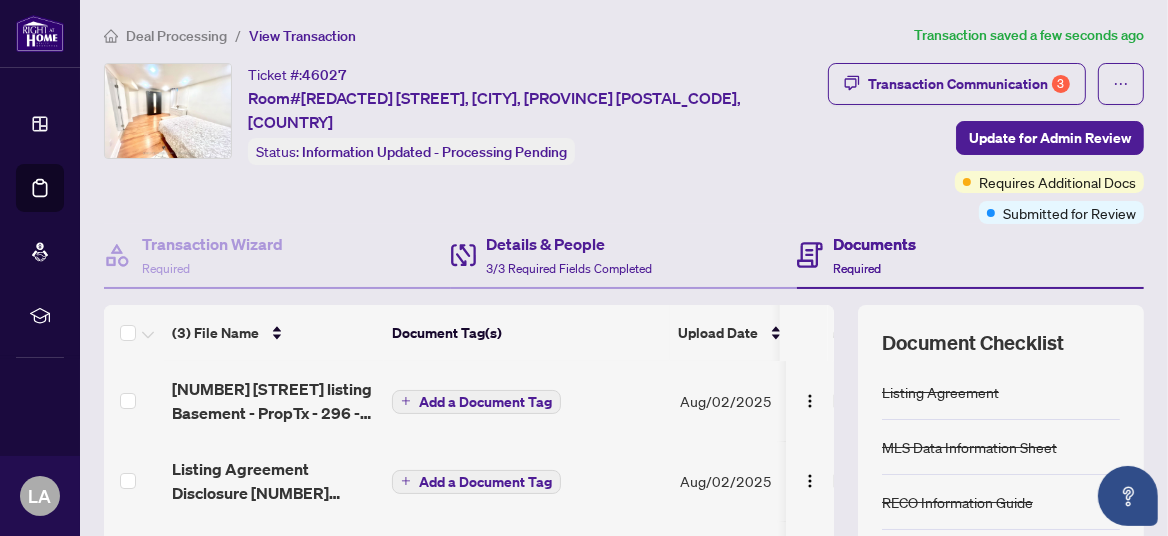 click on "Details & People 3/3 Required Fields Completed" at bounding box center [624, 256] 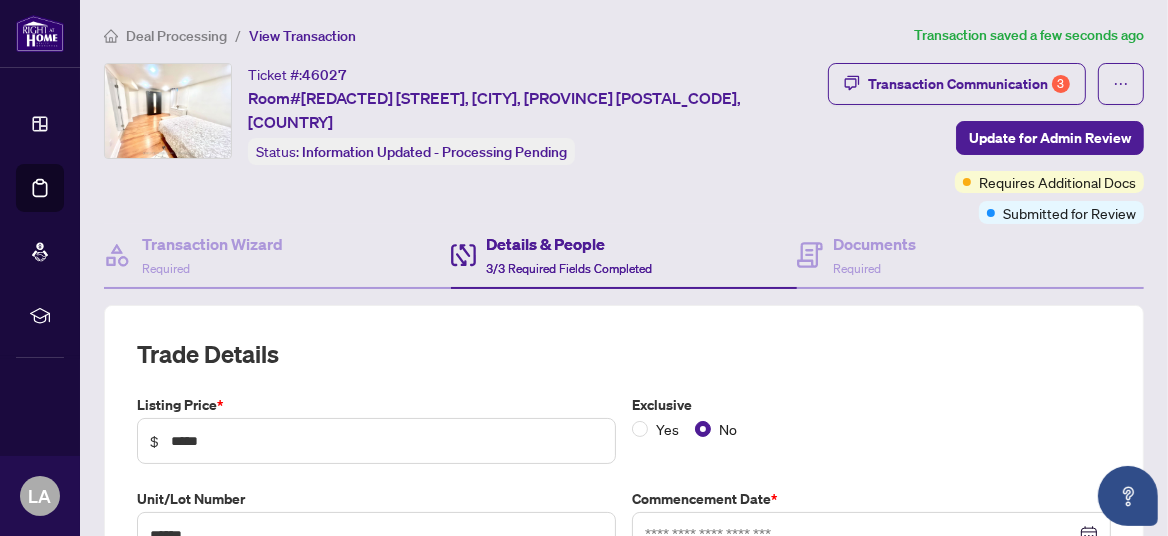 type on "**********" 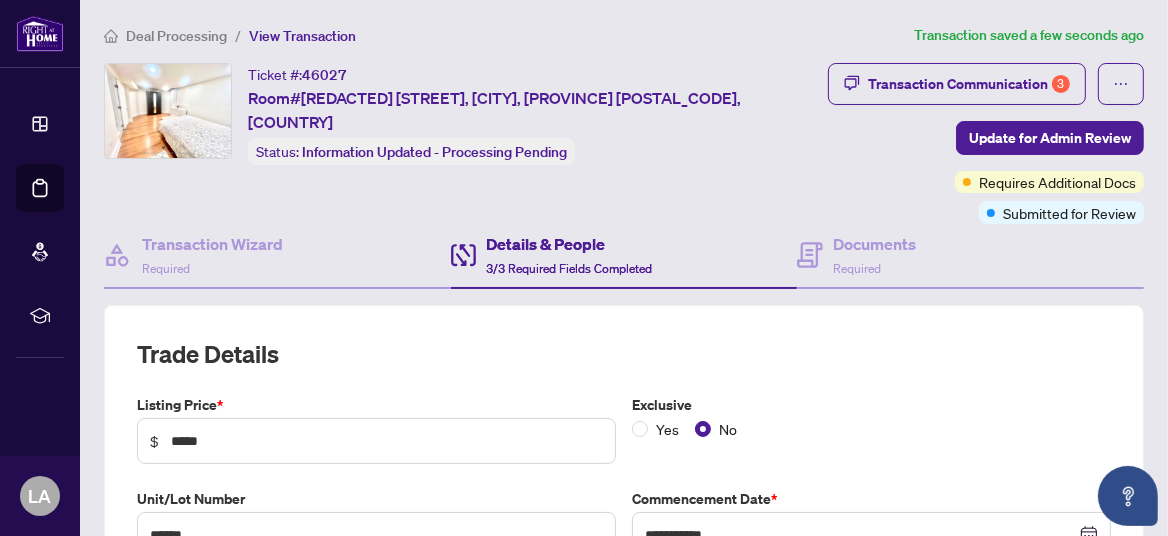 click on "Details & People 3/3 Required Fields Completed" at bounding box center [624, 256] 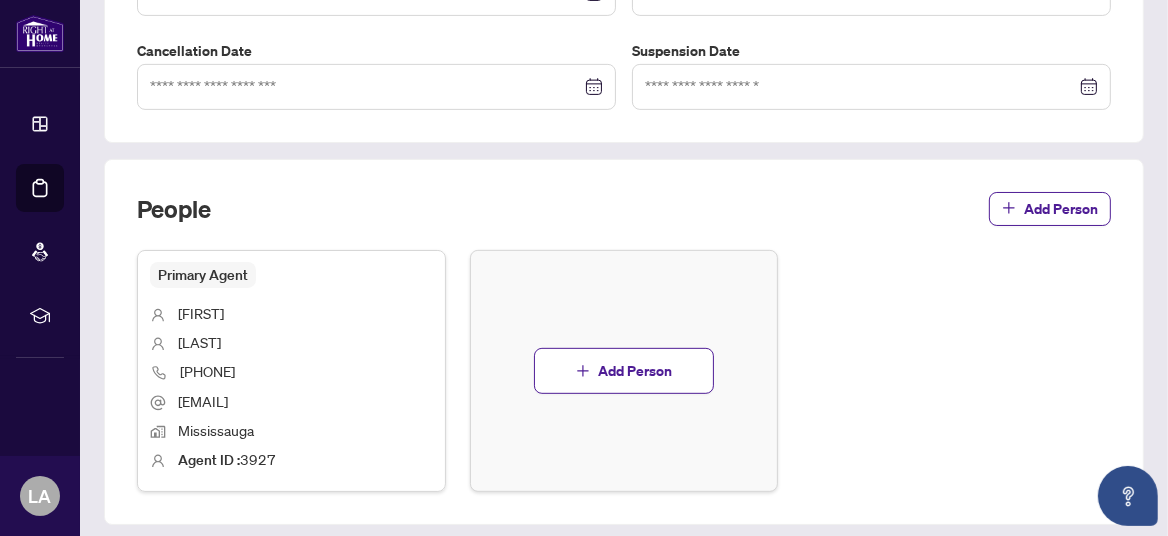 scroll, scrollTop: 736, scrollLeft: 0, axis: vertical 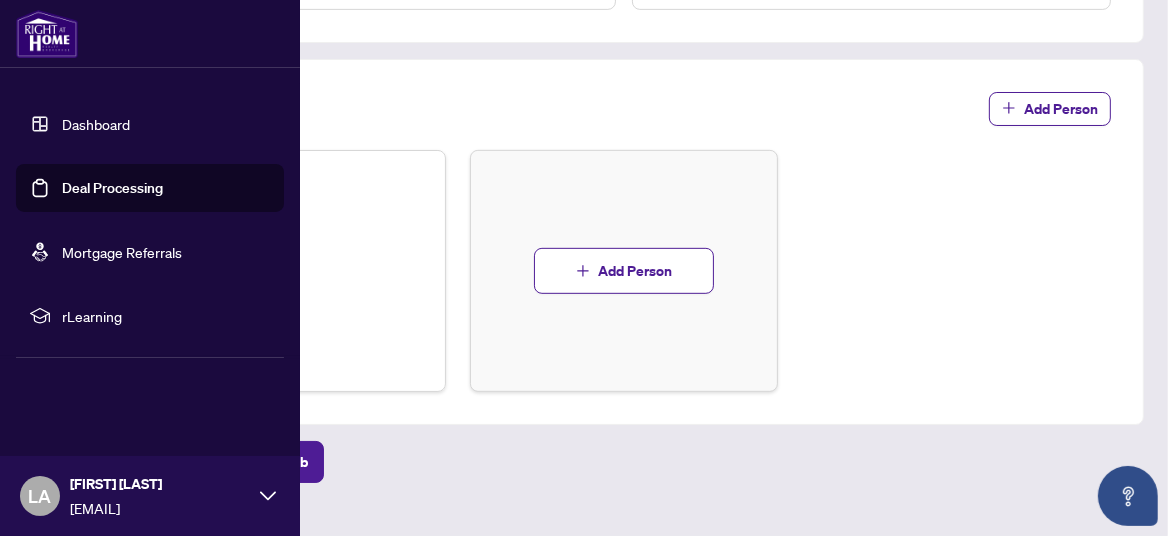 click on "Dashboard" at bounding box center (96, 124) 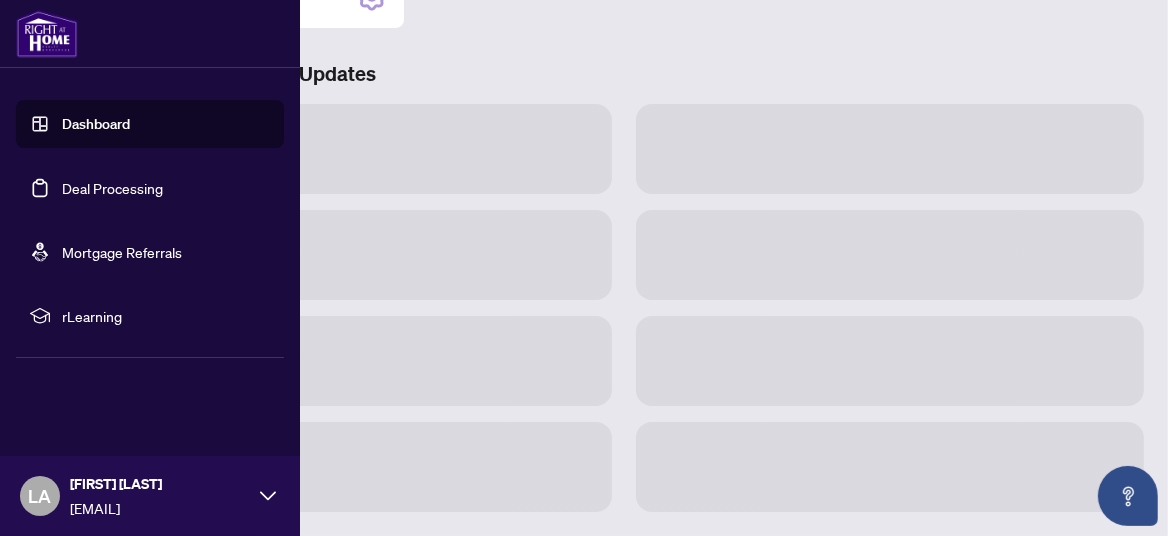 scroll, scrollTop: 337, scrollLeft: 0, axis: vertical 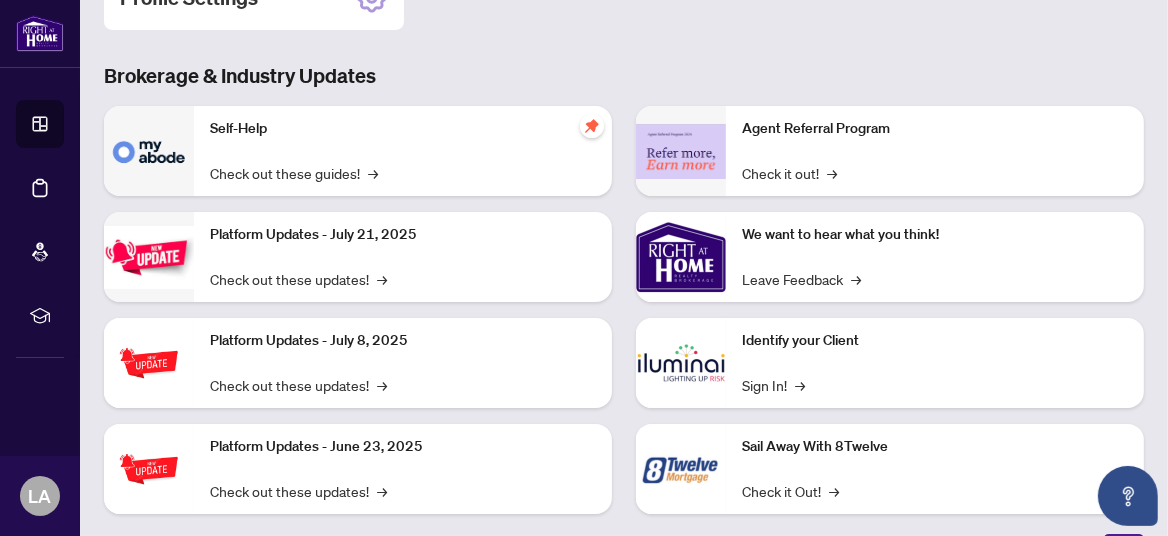 click on "Brokerage & Industry Updates" at bounding box center (624, 76) 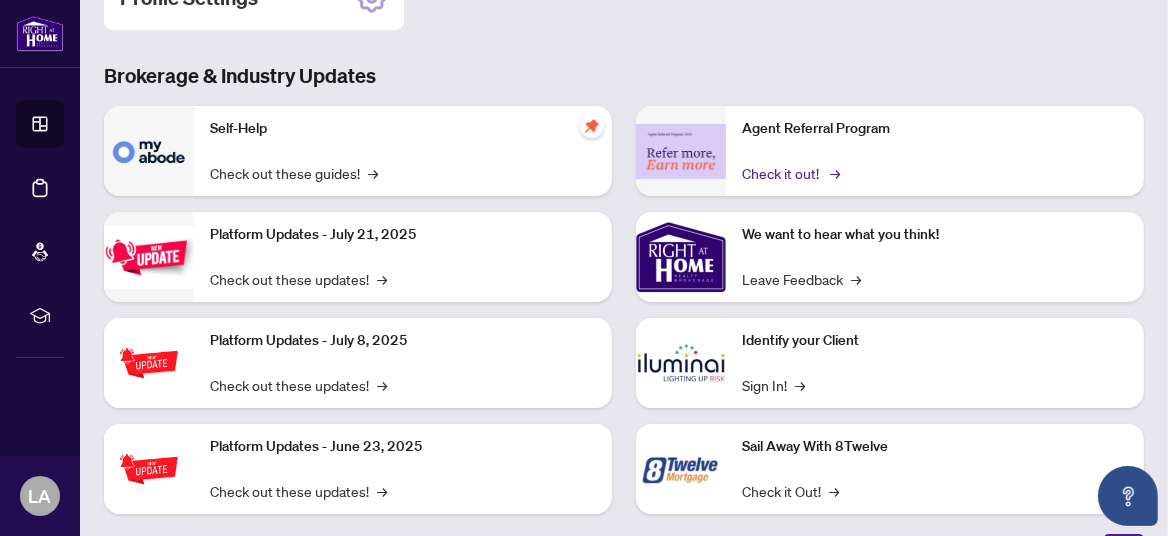 click on "Check it out! →" at bounding box center (789, 173) 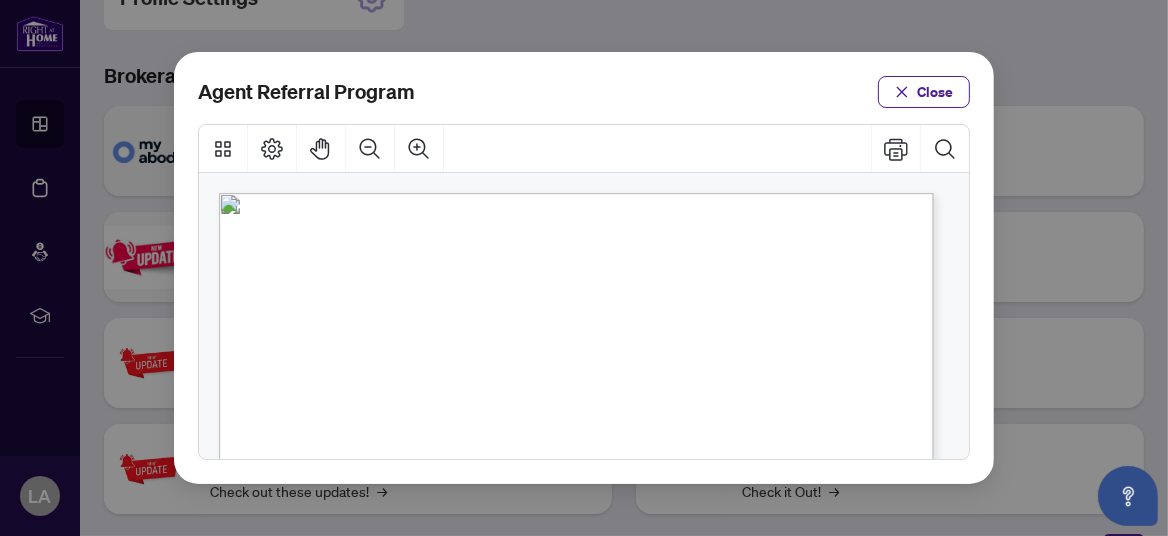 scroll, scrollTop: 39, scrollLeft: 0, axis: vertical 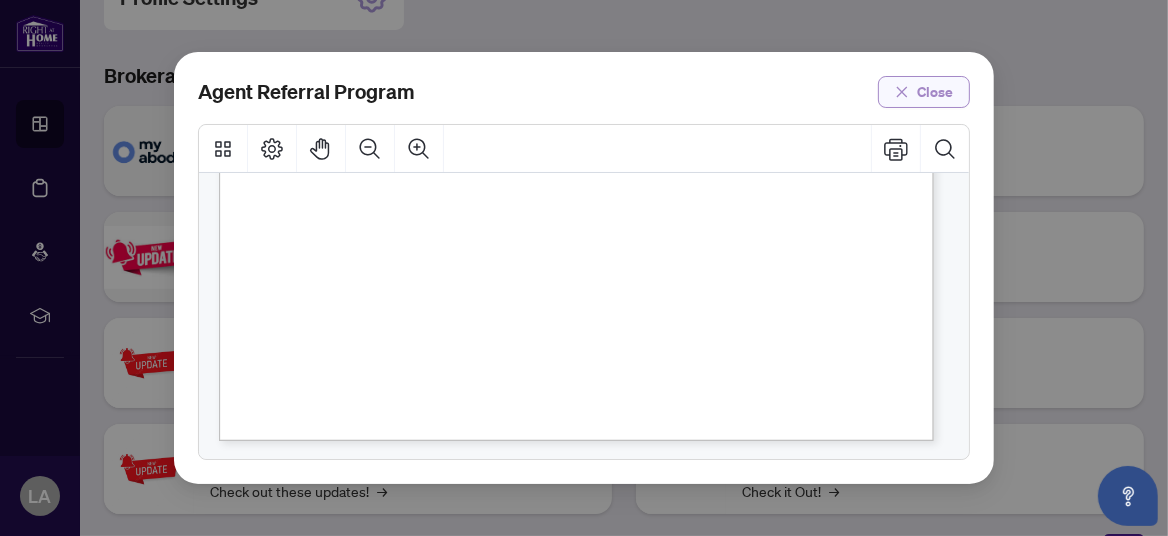 click on "Close" at bounding box center (924, 92) 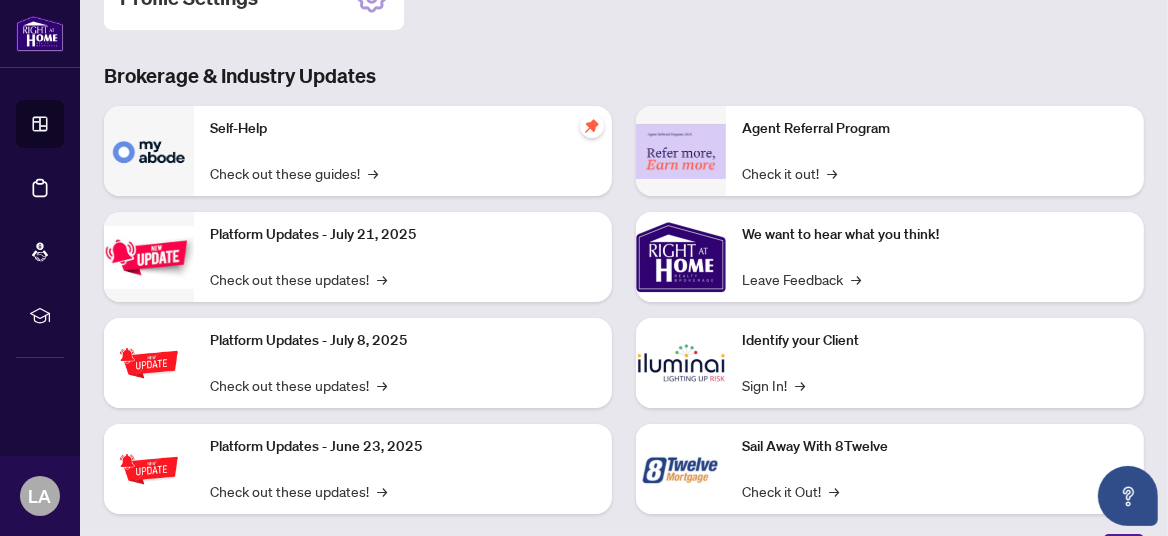 click on "Self-Help Check out these guides! →" at bounding box center [403, 151] 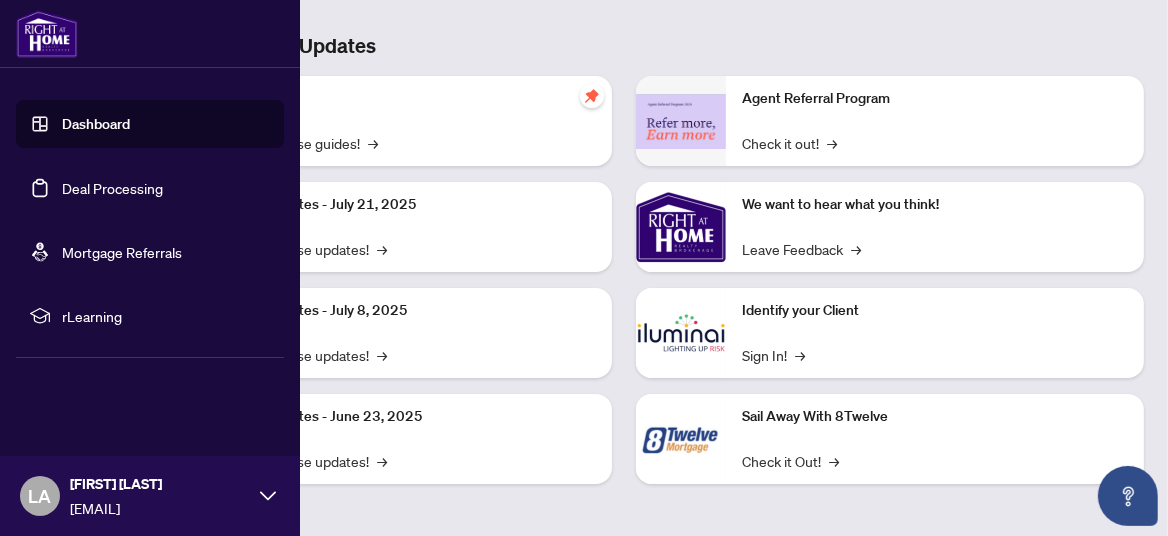 click on "Dashboard" at bounding box center [96, 124] 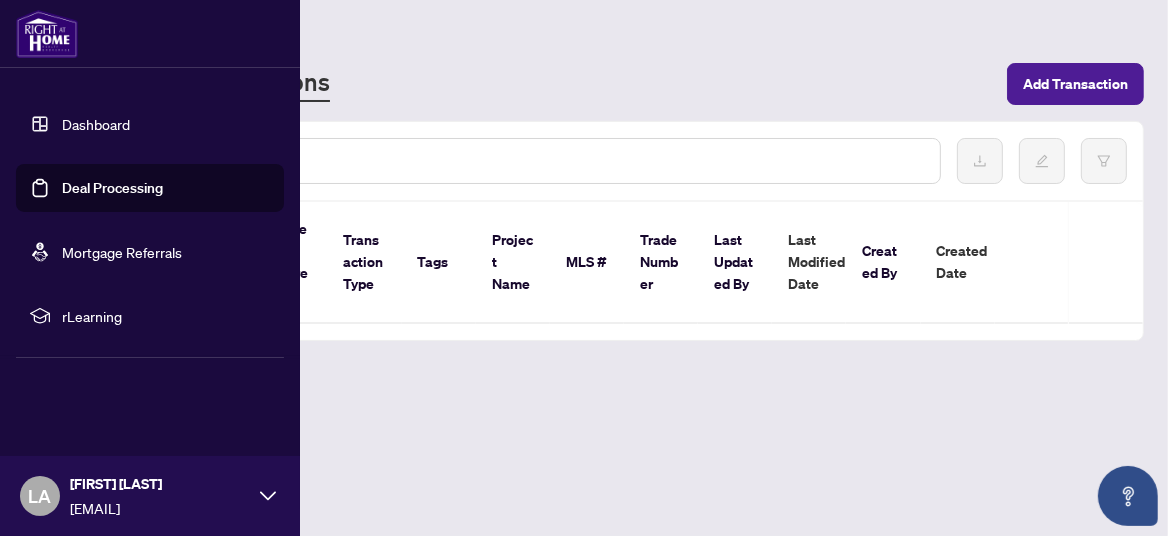 scroll, scrollTop: 0, scrollLeft: 0, axis: both 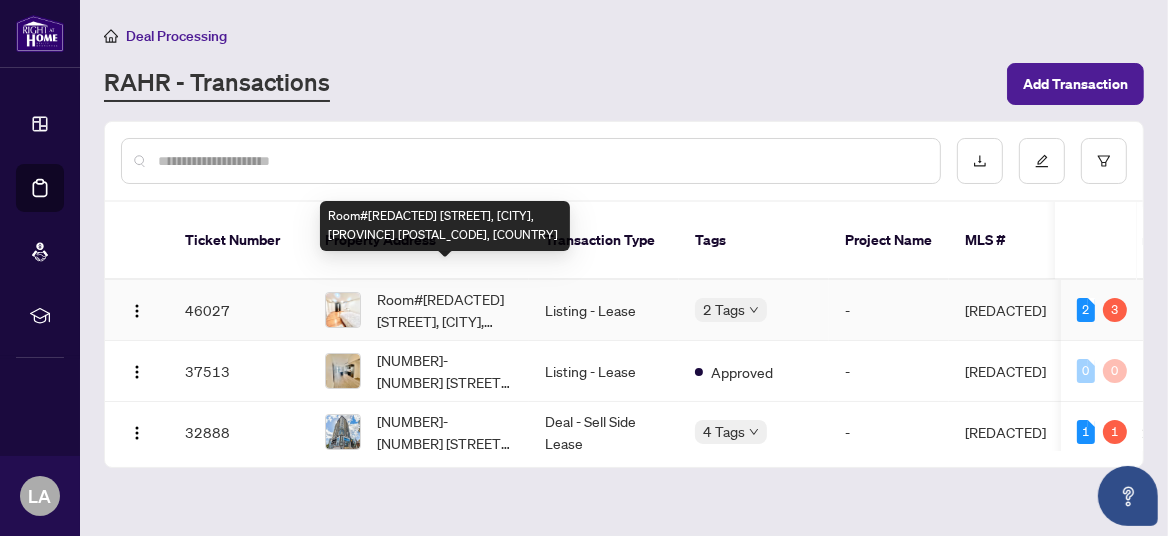 click on "Room#[REDACTED] [STREET], [CITY], [PROVINCE] [POSTAL_CODE], [COUNTRY]" at bounding box center [445, 310] 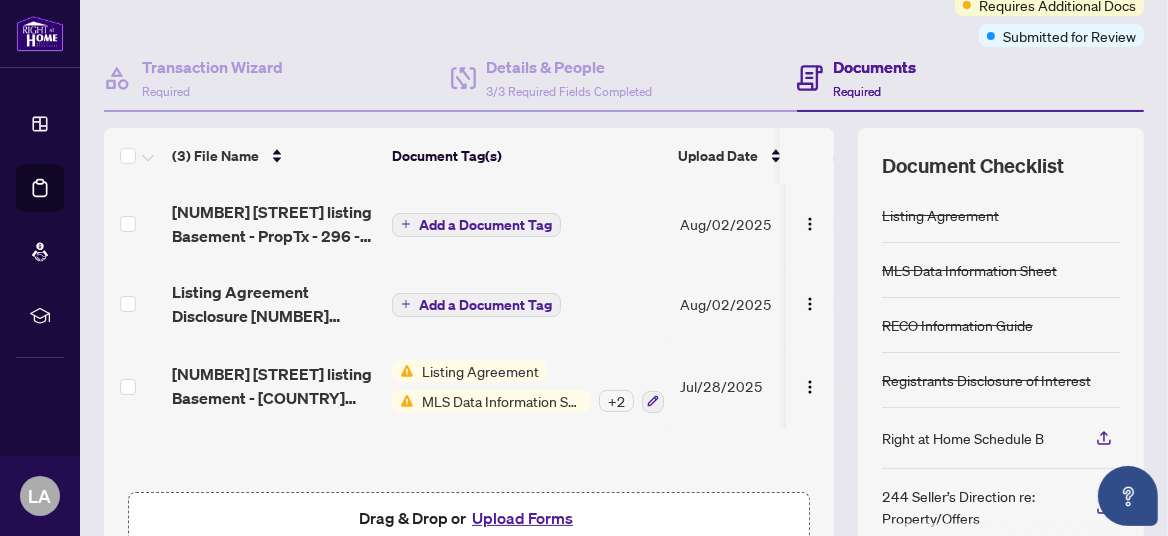 scroll, scrollTop: 0, scrollLeft: 0, axis: both 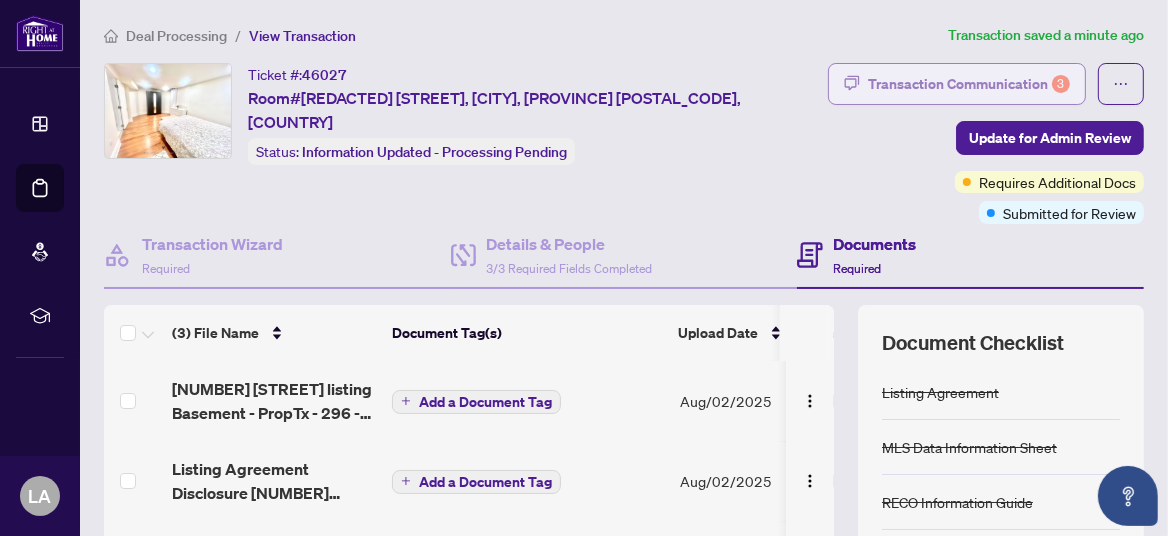click on "Transaction Communication 3" at bounding box center [969, 84] 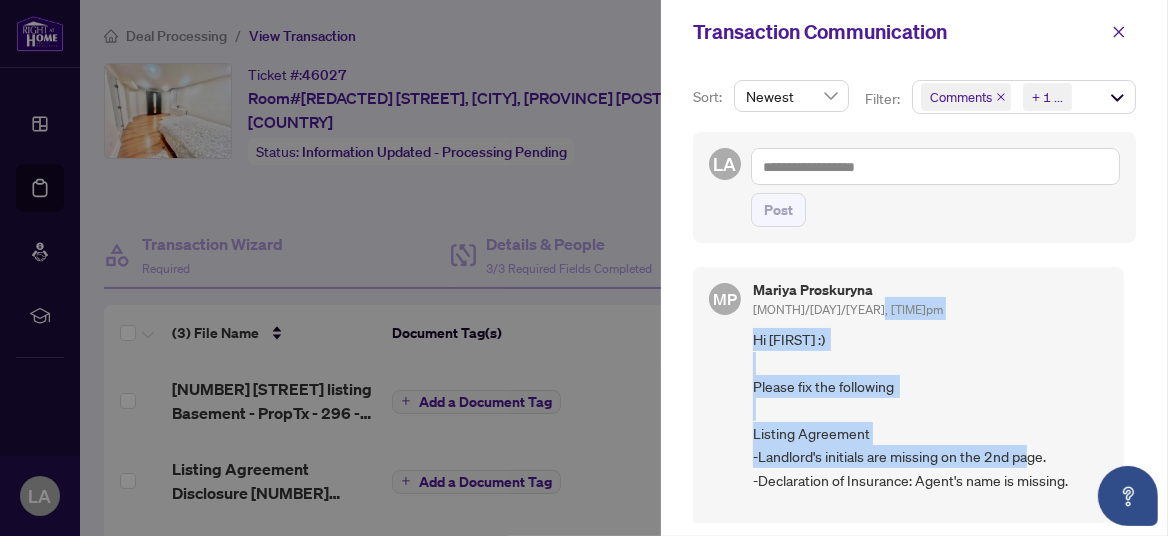 drag, startPoint x: 1132, startPoint y: 308, endPoint x: 1132, endPoint y: 450, distance: 142 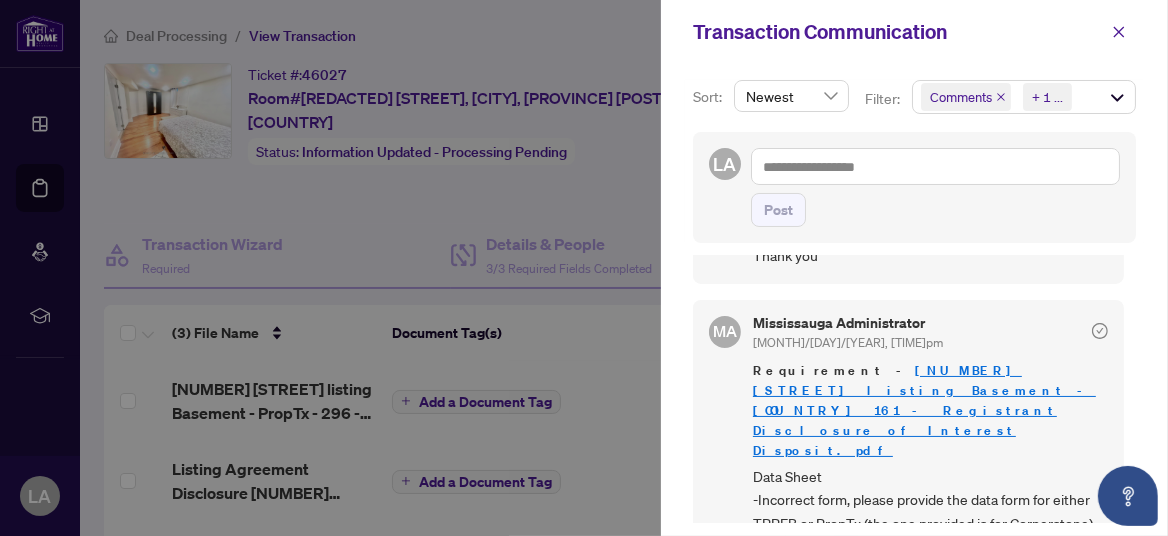 scroll, scrollTop: 814, scrollLeft: 0, axis: vertical 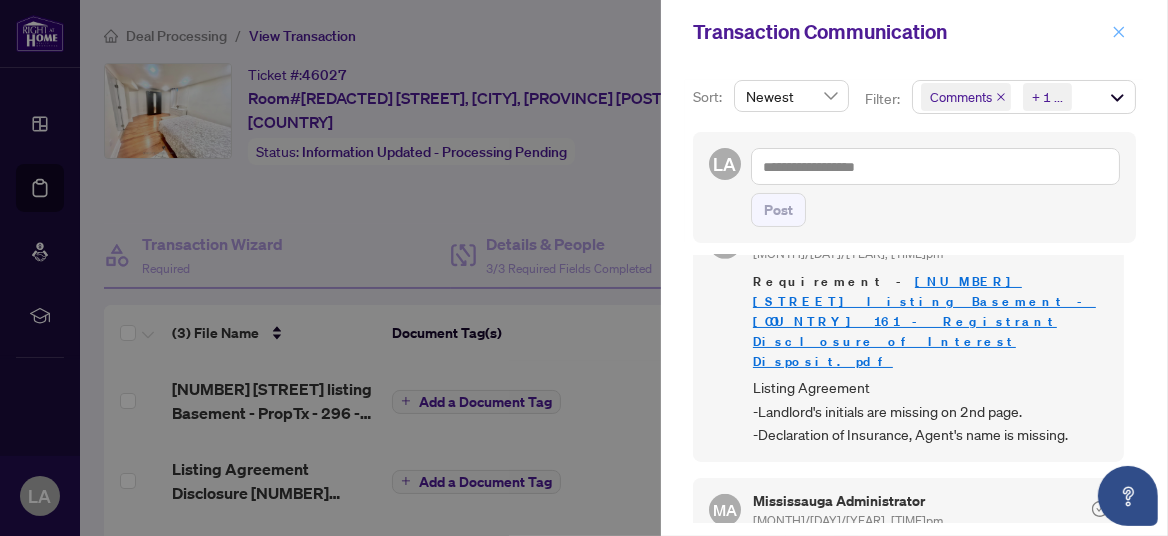 click 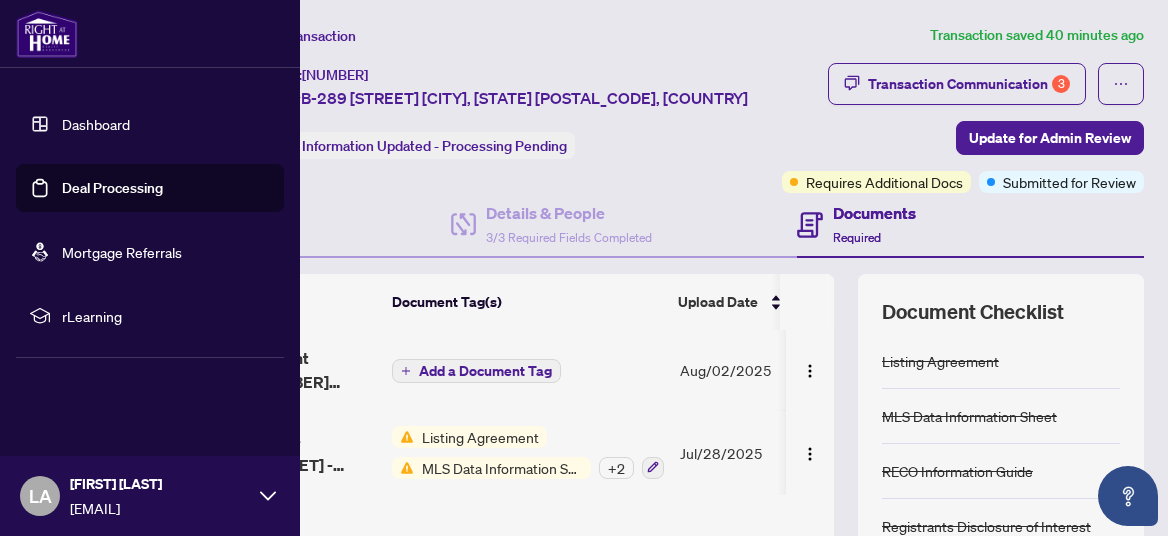 scroll, scrollTop: 0, scrollLeft: 0, axis: both 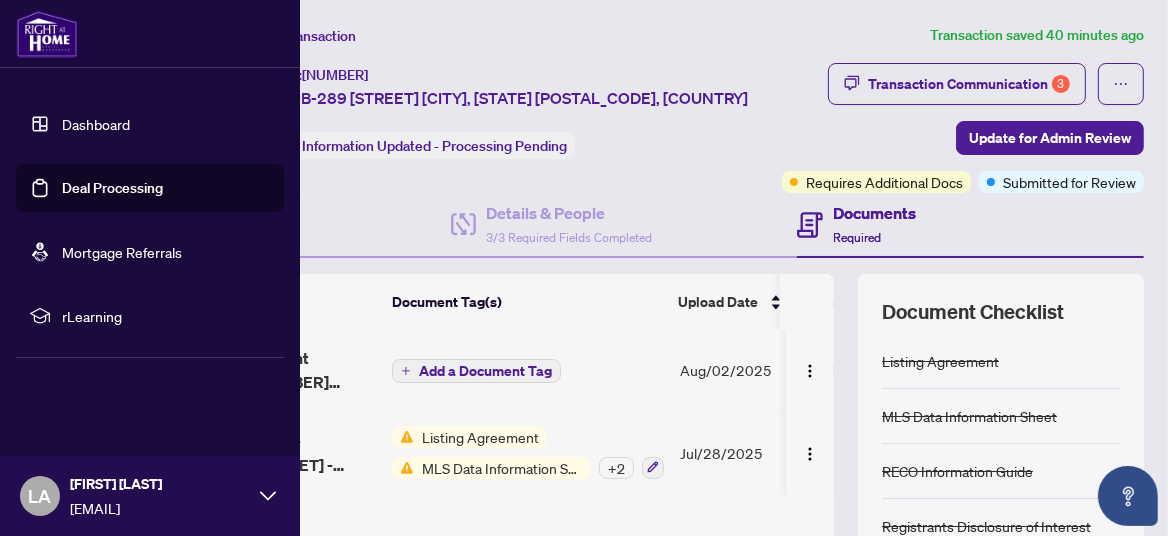 click on "Deal Processing" at bounding box center (112, 188) 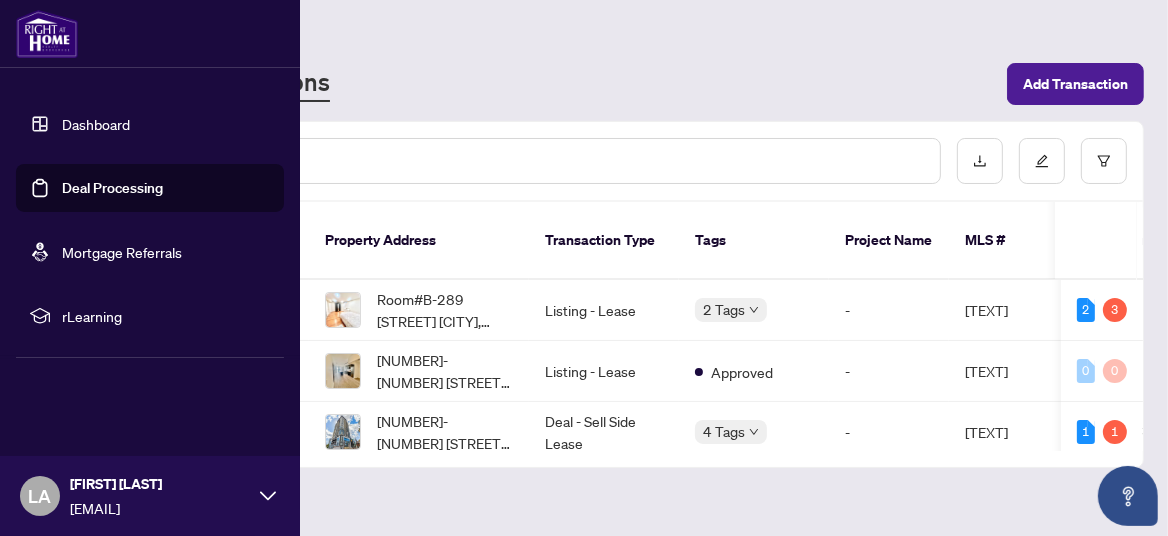 click on "Mortgage Referrals" at bounding box center [122, 252] 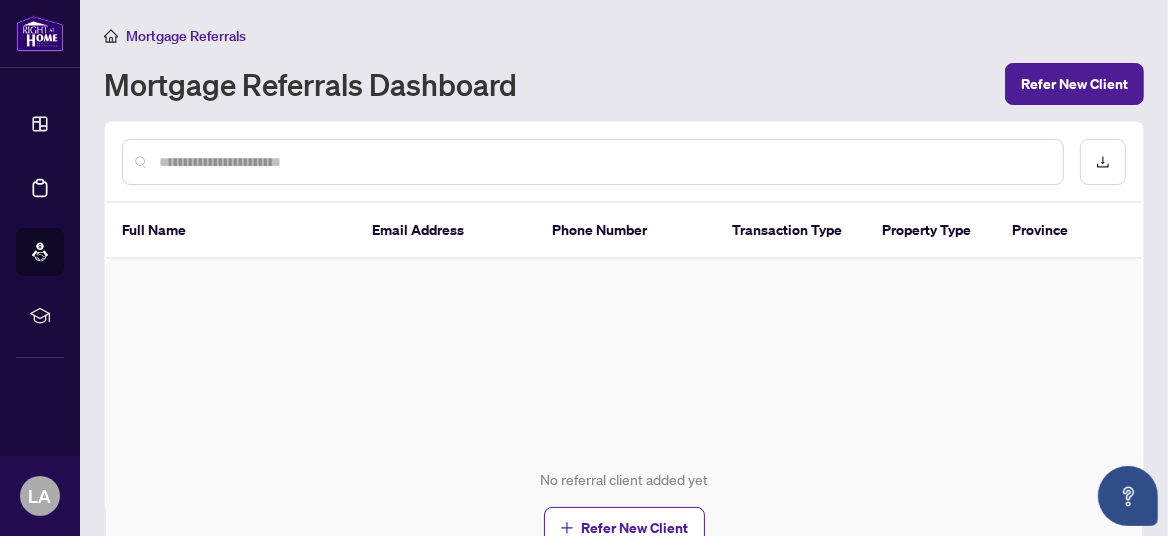 click on "Mortgage Referrals Dashboard" at bounding box center [548, 84] 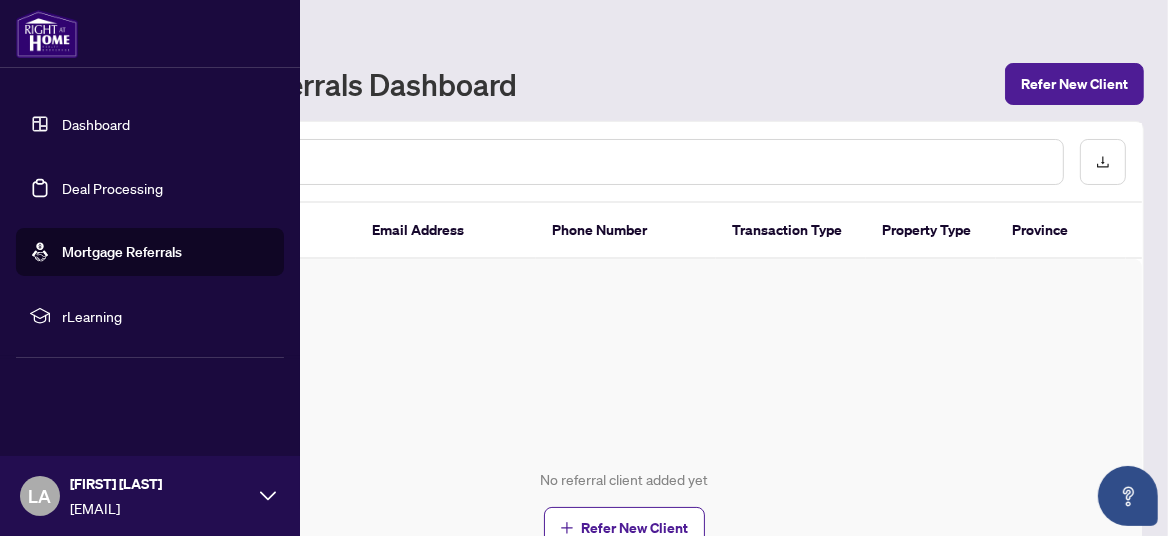 click on "rLearning" at bounding box center (166, 316) 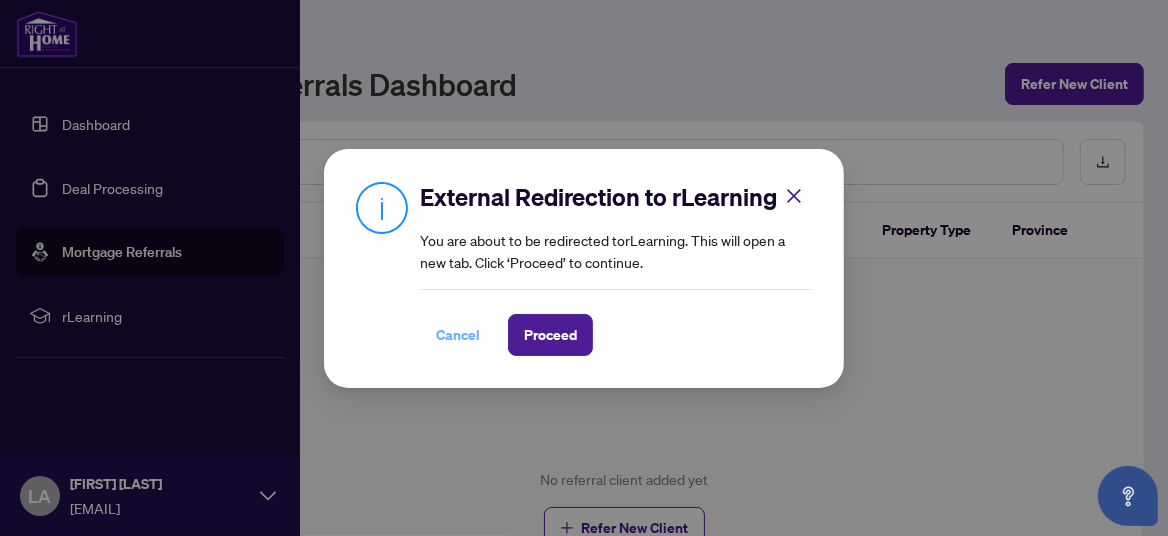 click on "Cancel" at bounding box center [458, 335] 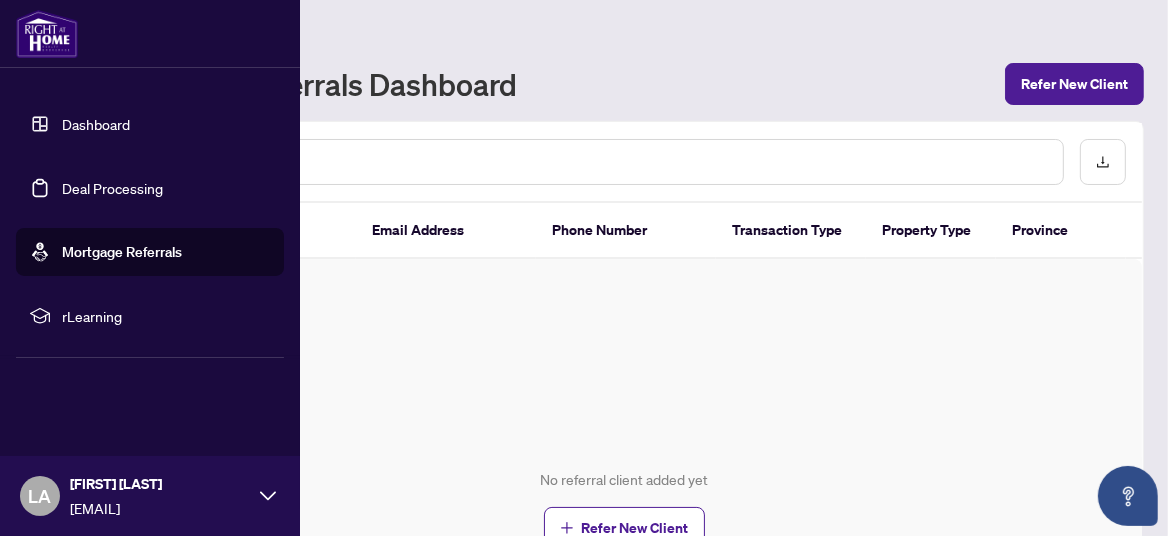click on "Dashboard" at bounding box center [96, 124] 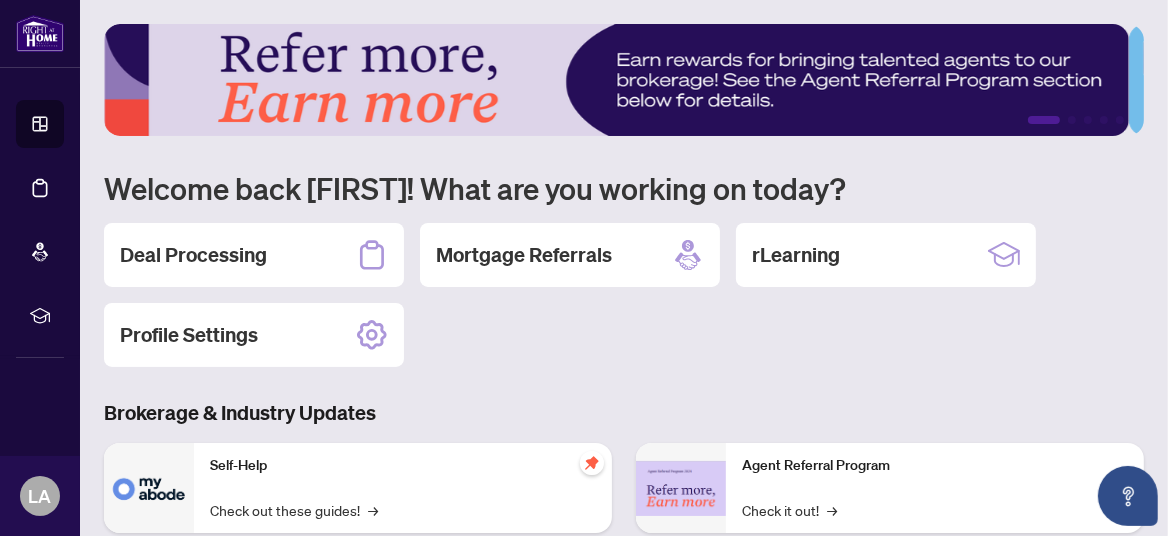 click on "Deal Processing Mortgage Referrals rLearning Profile Settings" at bounding box center (624, 295) 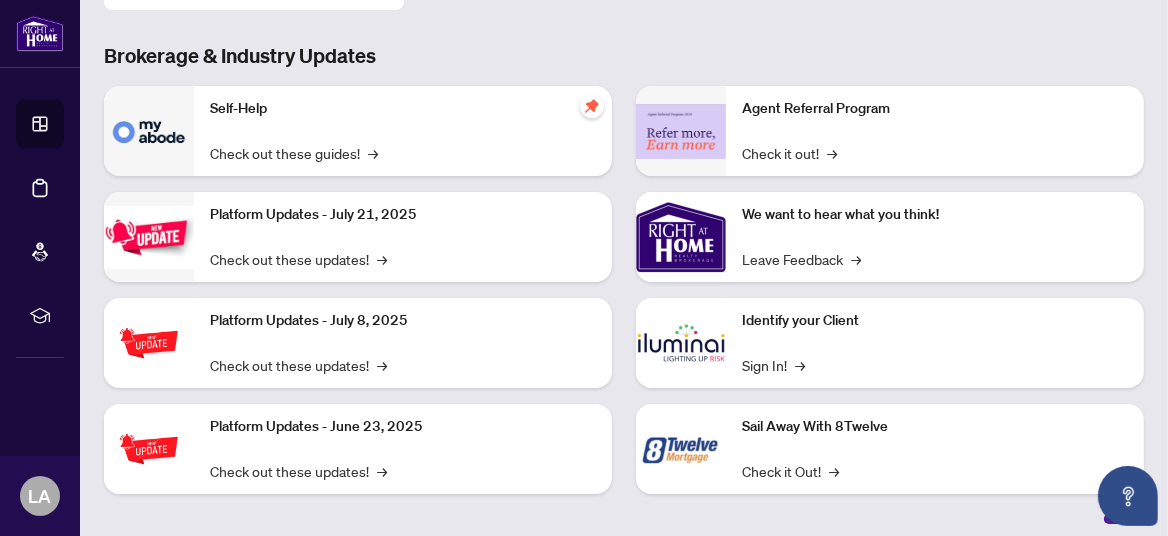 scroll, scrollTop: 367, scrollLeft: 0, axis: vertical 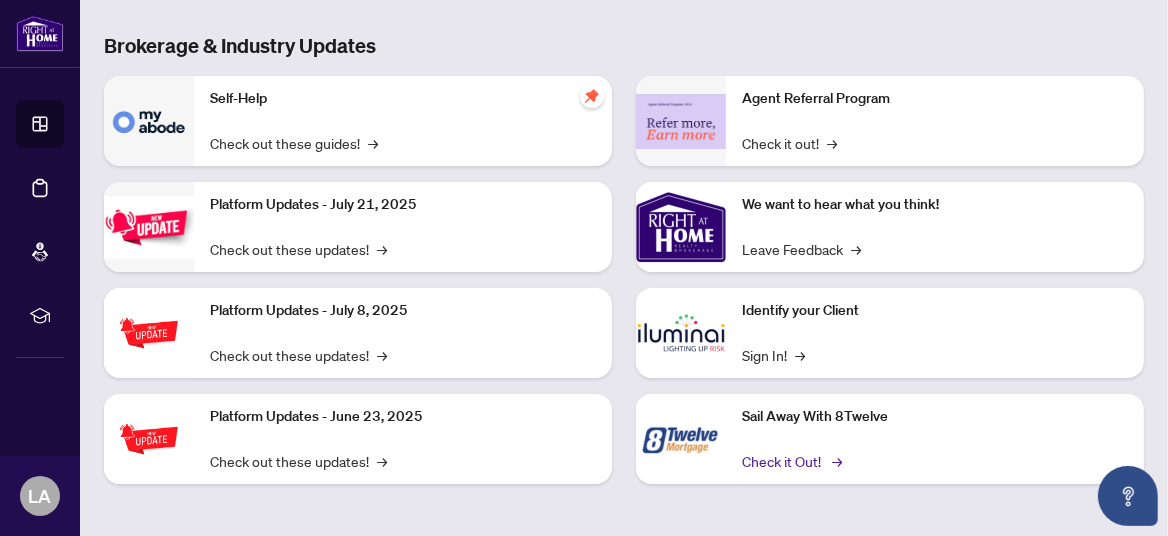click on "Check it Out! →" at bounding box center [790, 461] 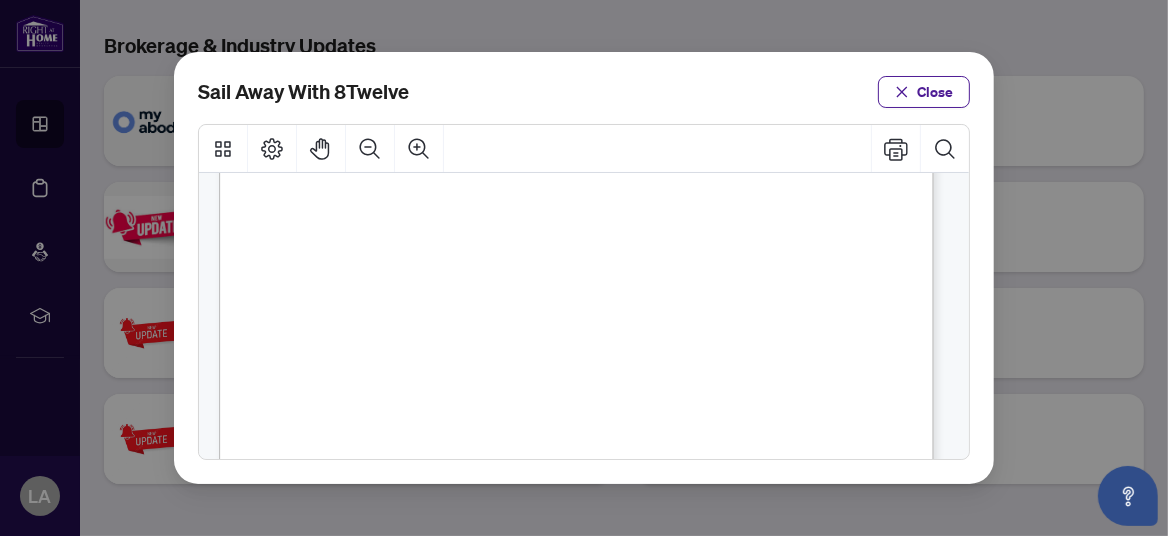 scroll, scrollTop: 239, scrollLeft: 0, axis: vertical 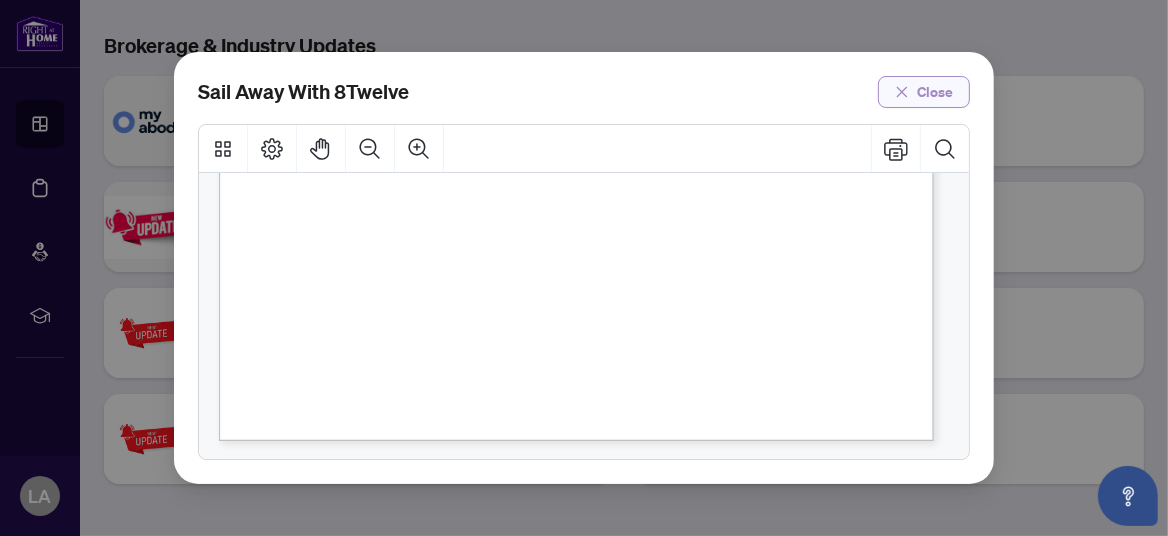 click on "Close" at bounding box center [935, 92] 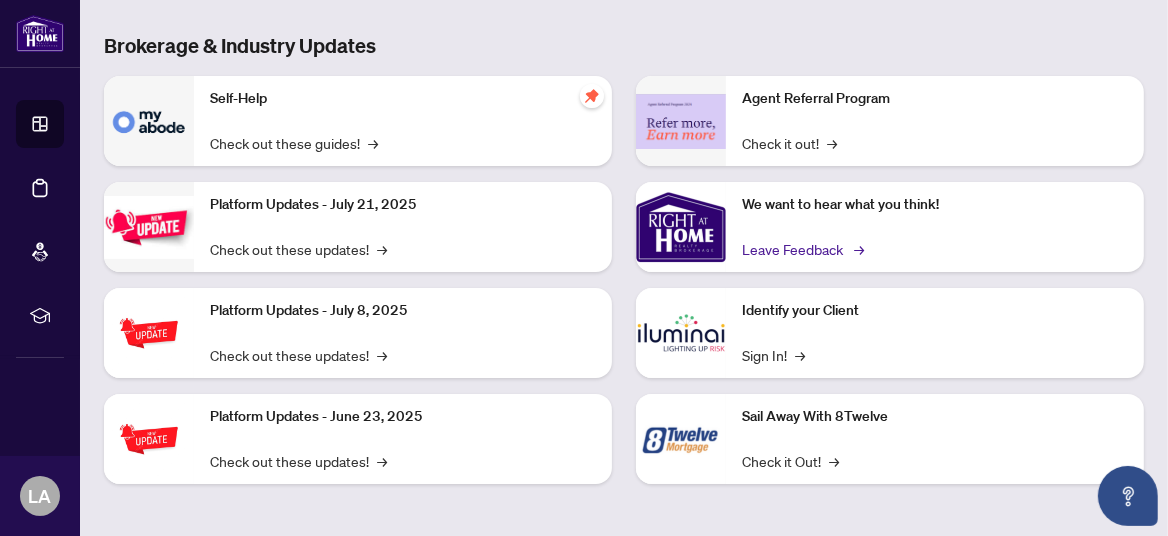 click on "Leave Feedback →" at bounding box center [801, 249] 